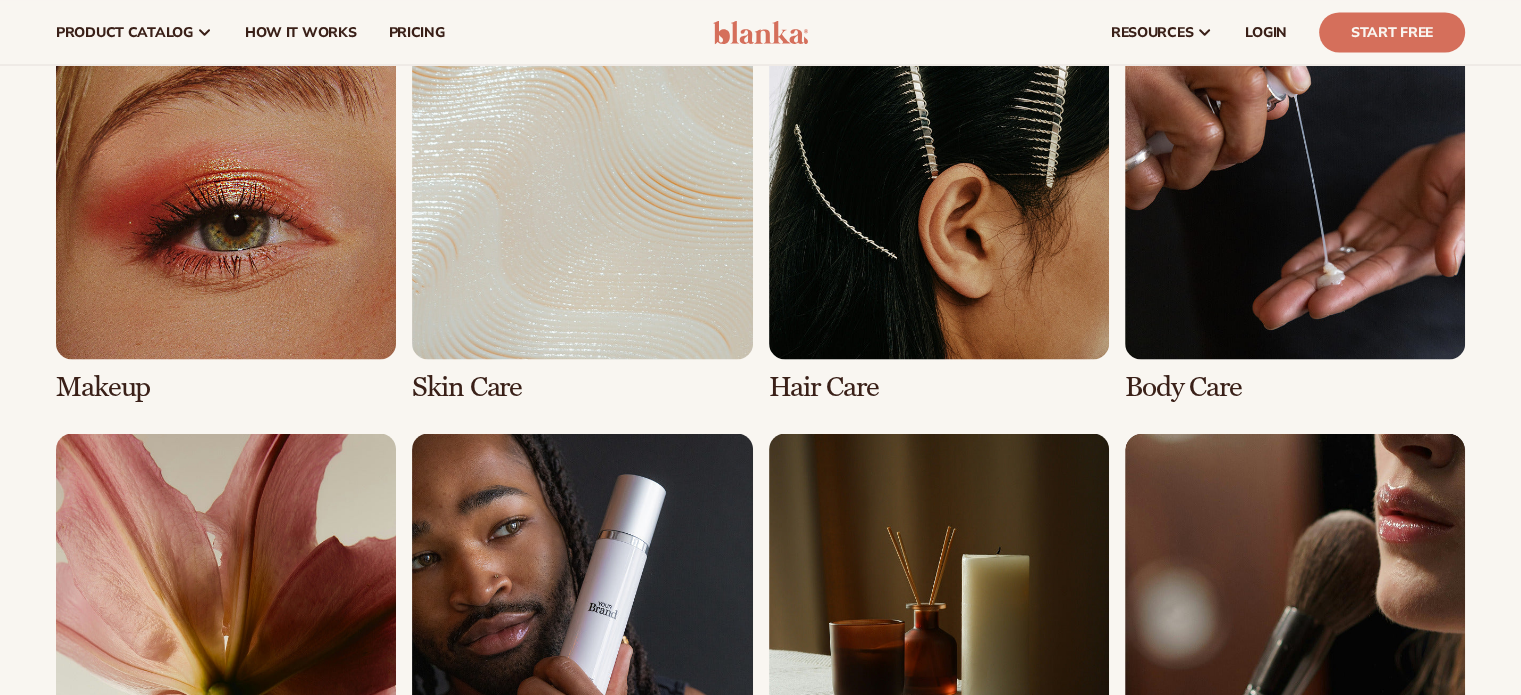scroll, scrollTop: 3762, scrollLeft: 0, axis: vertical 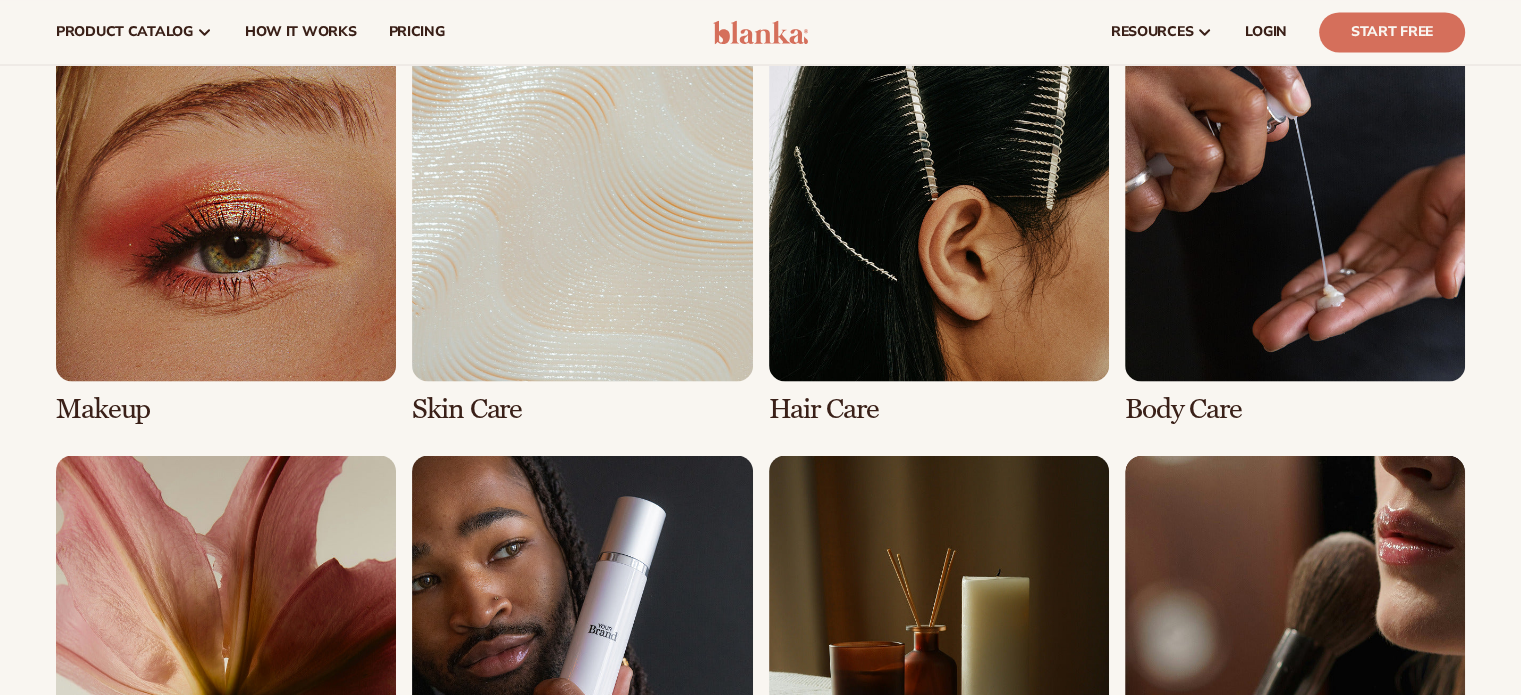 click at bounding box center (582, 231) 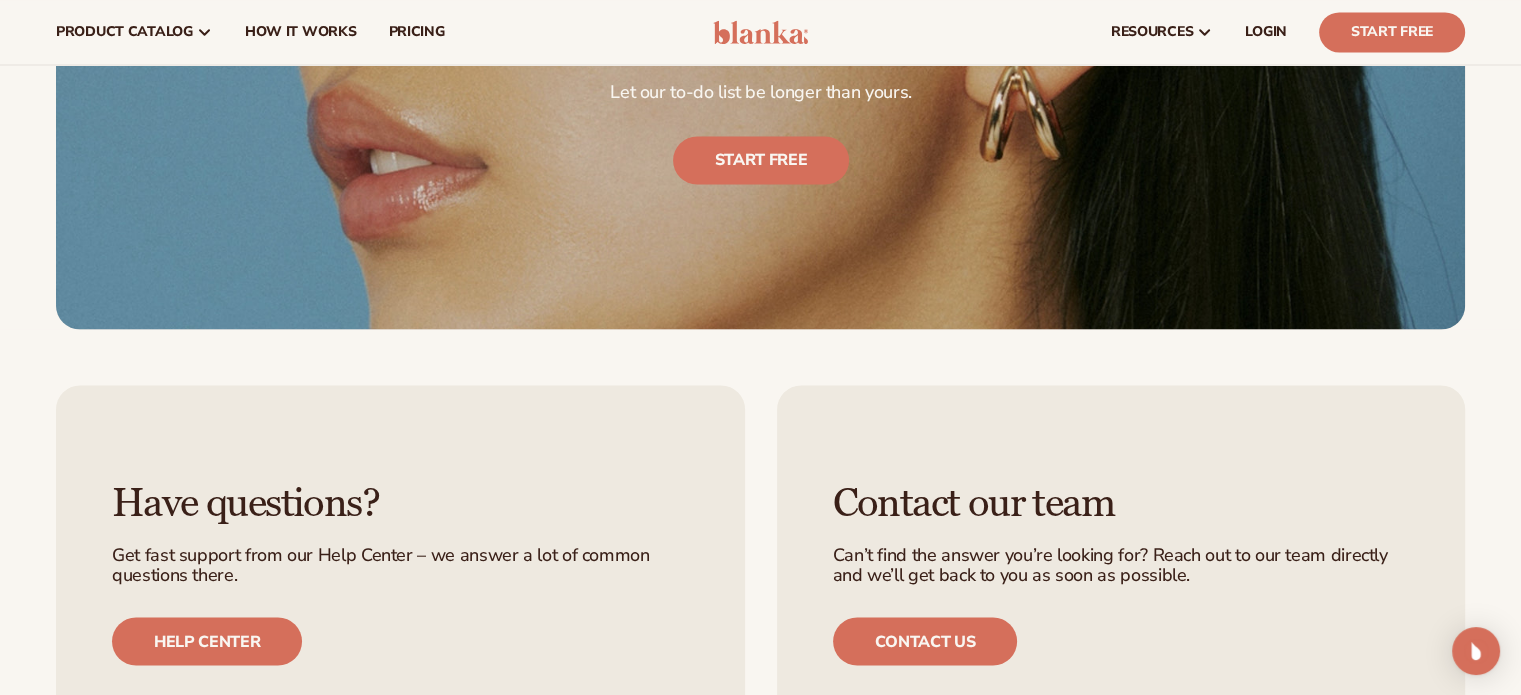 scroll, scrollTop: 3412, scrollLeft: 0, axis: vertical 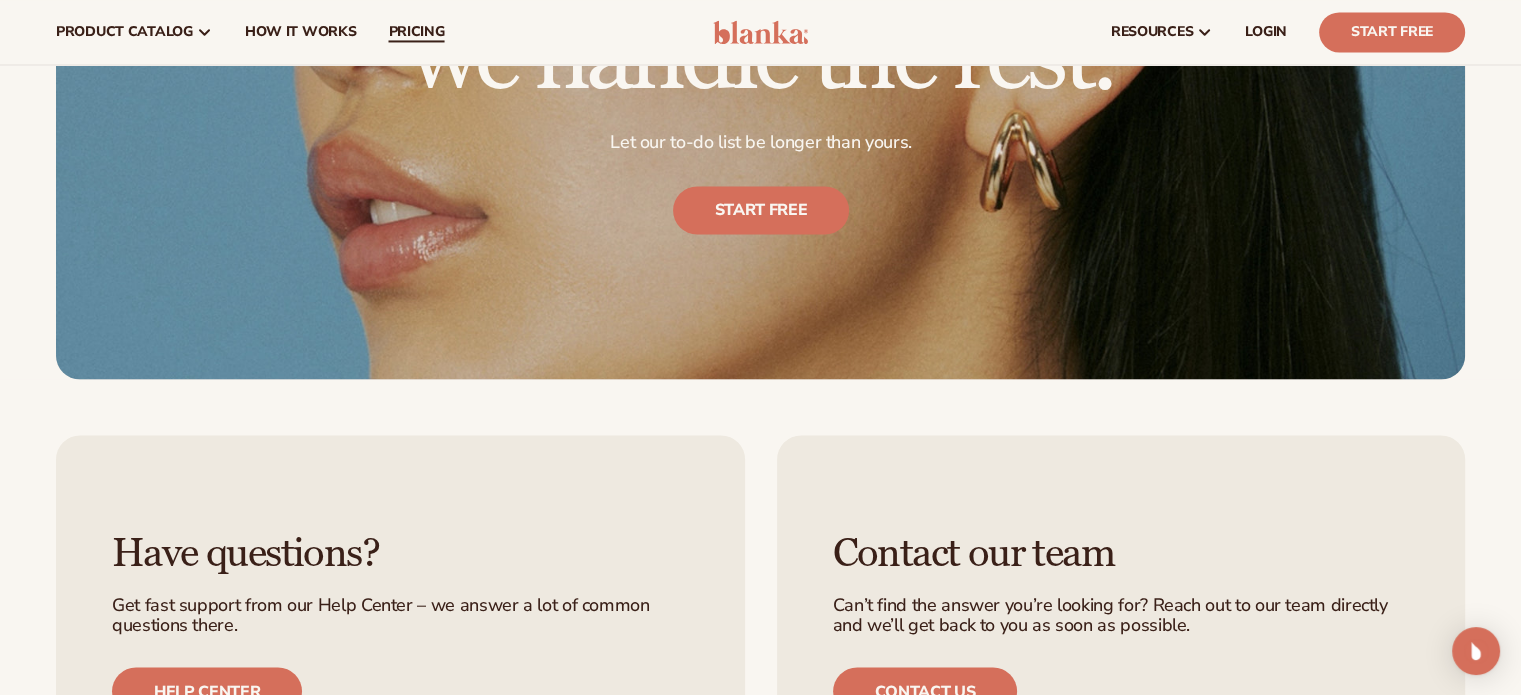 click on "pricing" at bounding box center [416, 32] 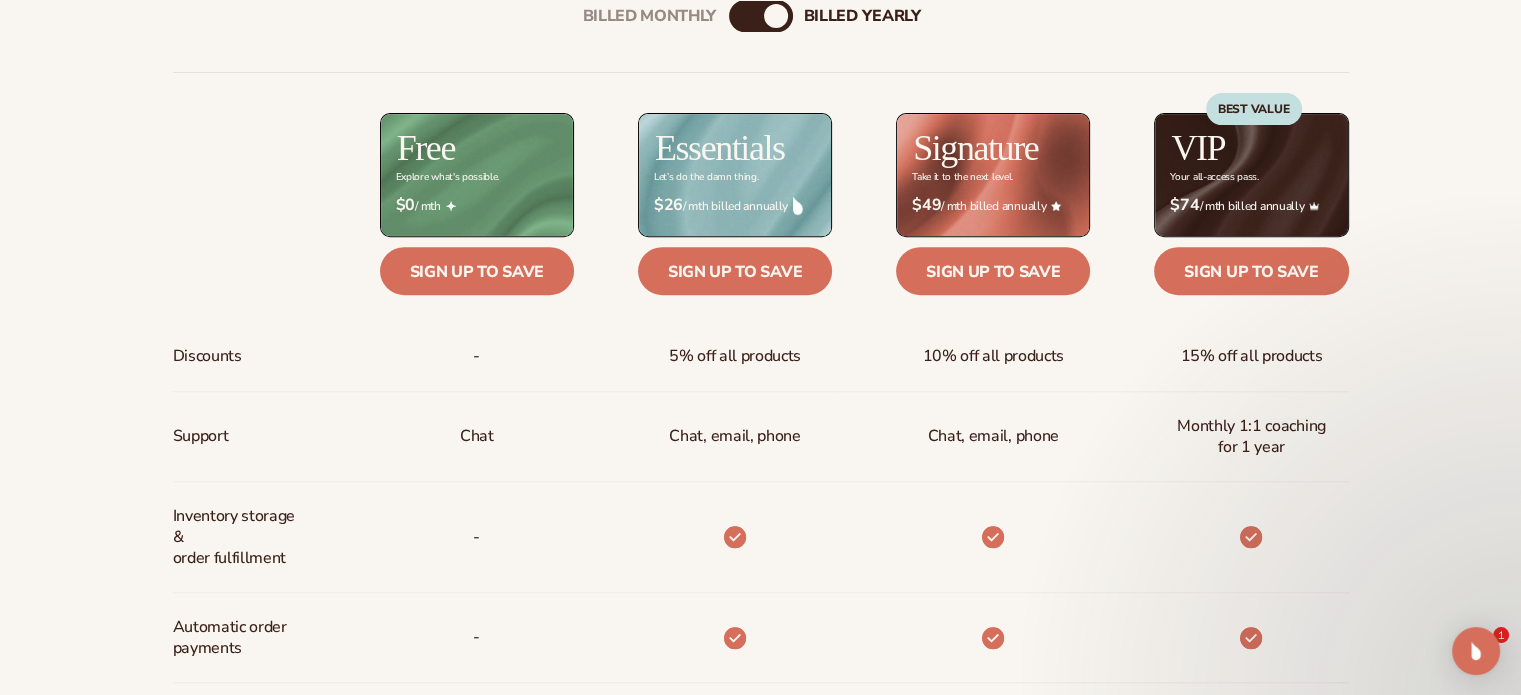scroll, scrollTop: 1000, scrollLeft: 0, axis: vertical 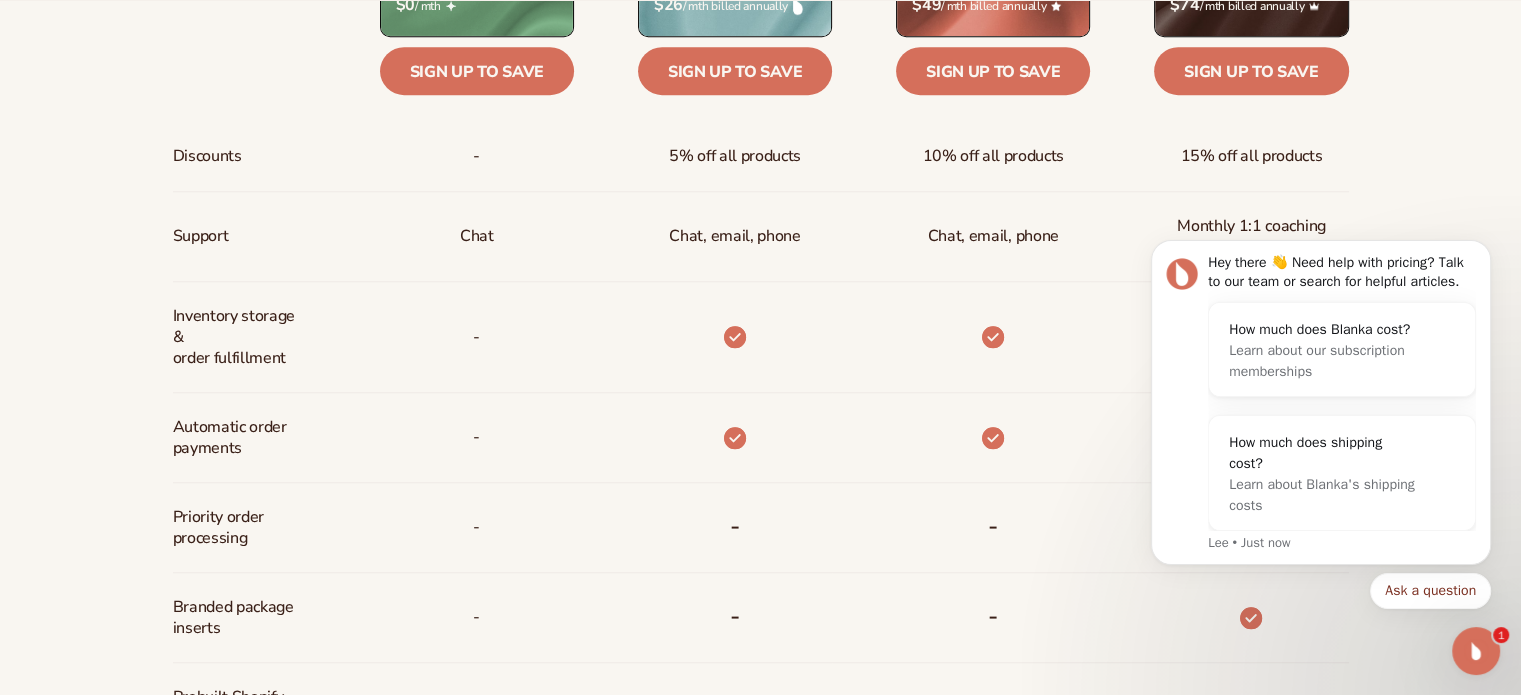 click at bounding box center (1476, 651) 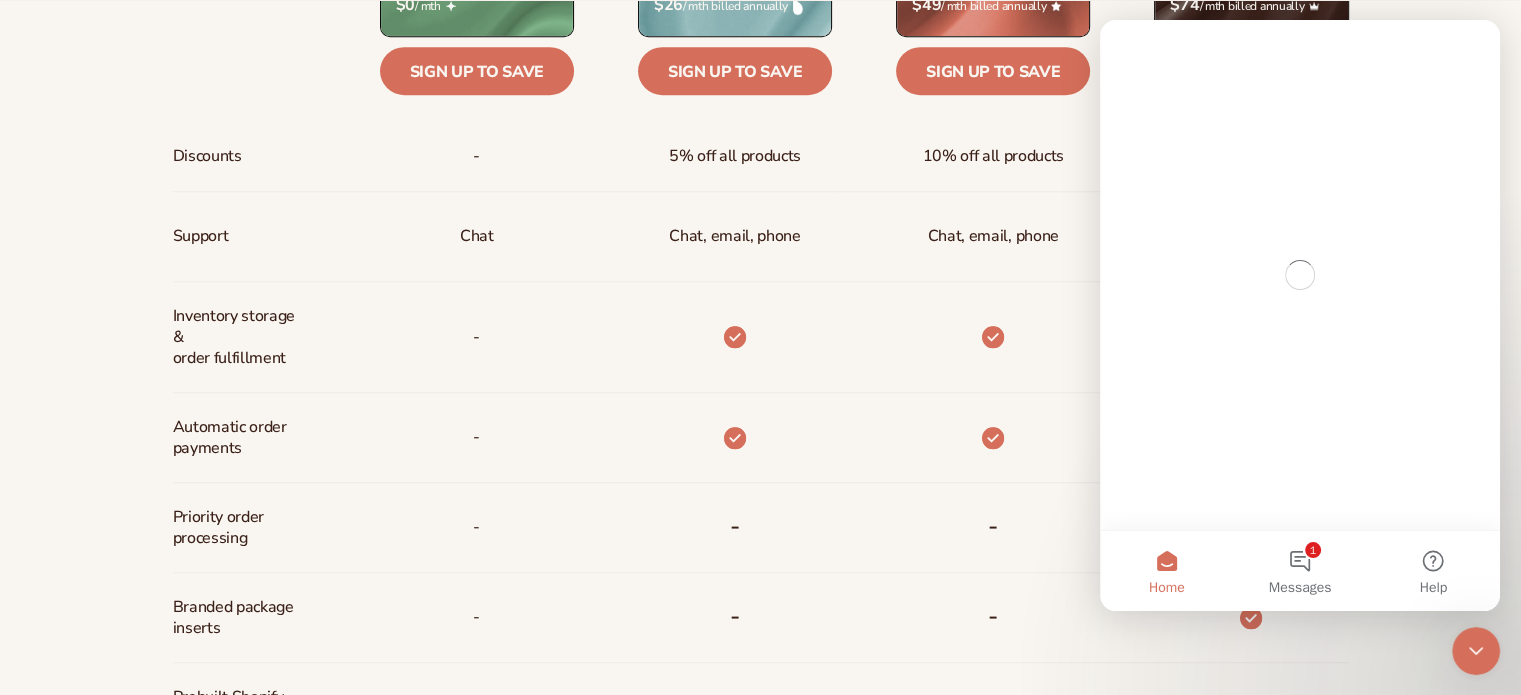 scroll, scrollTop: 0, scrollLeft: 0, axis: both 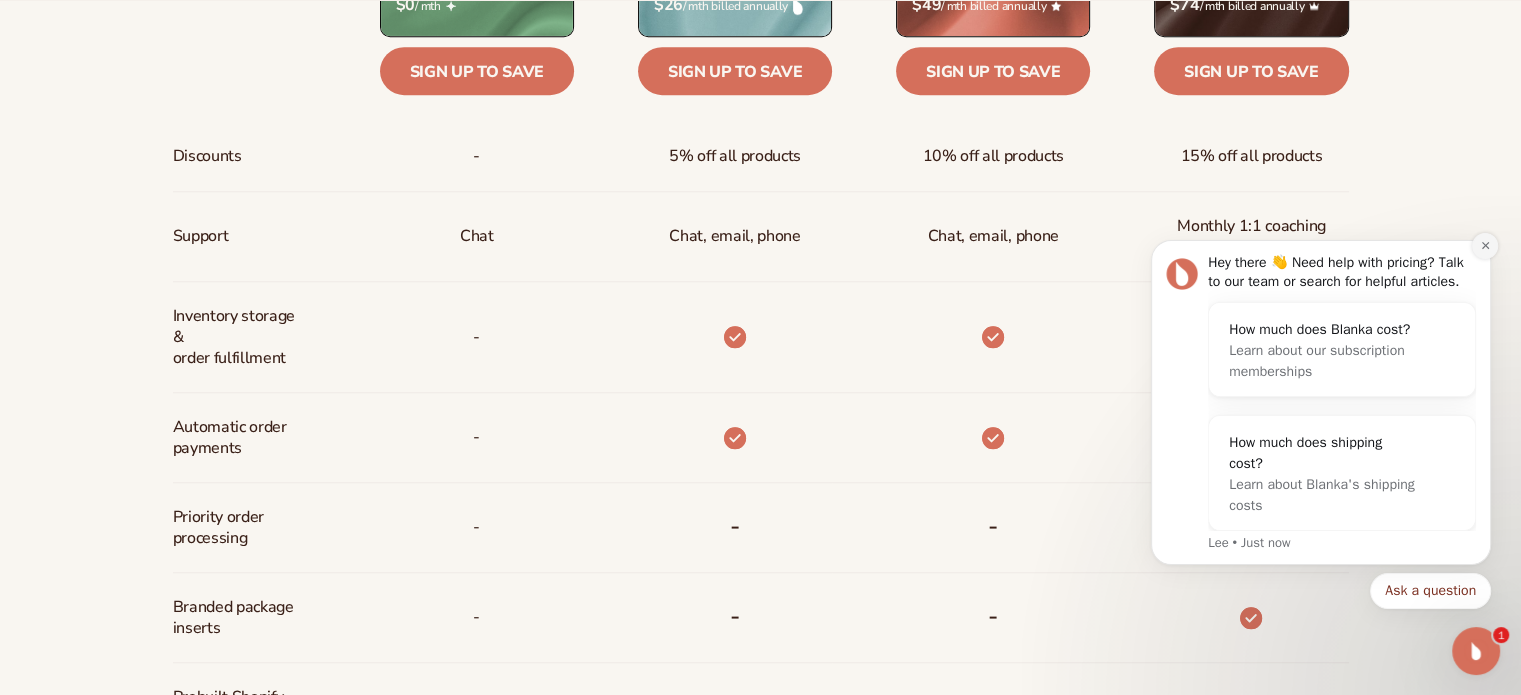 click 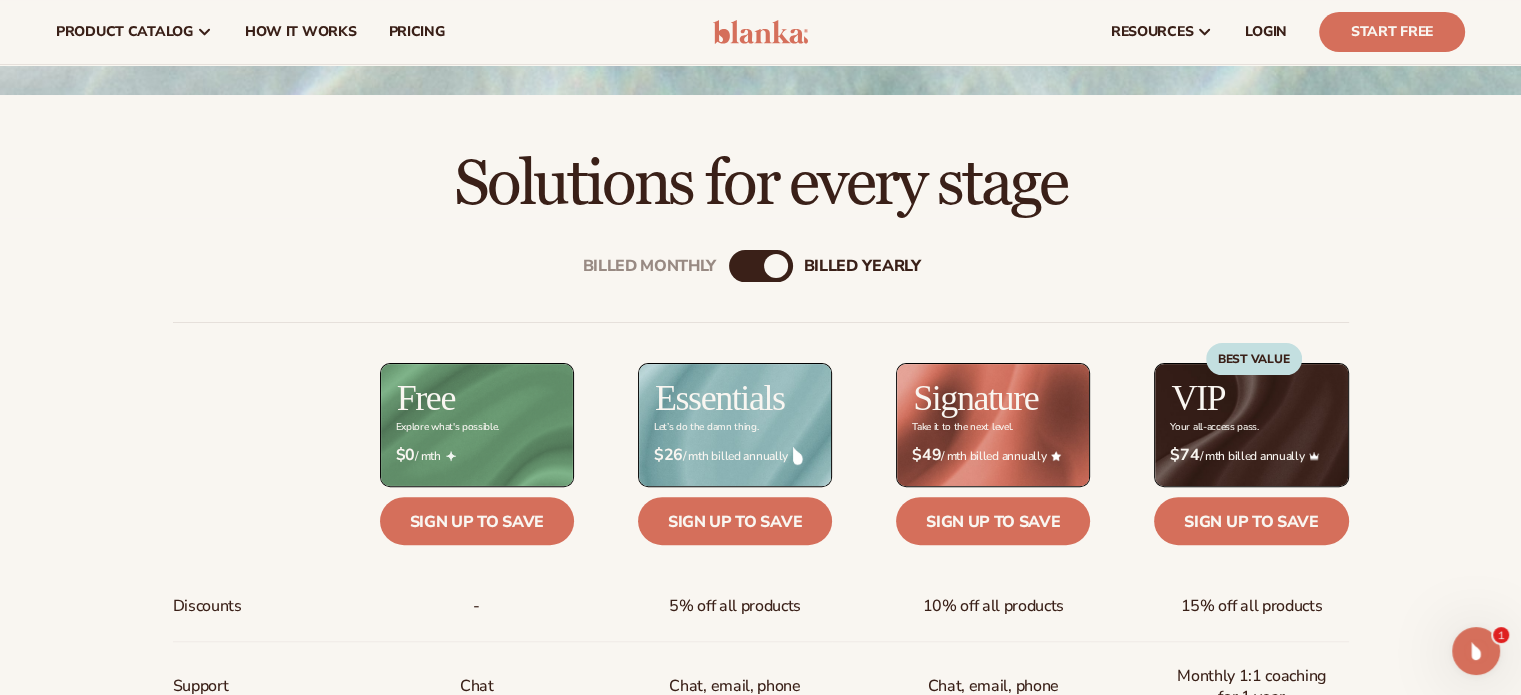 scroll, scrollTop: 400, scrollLeft: 0, axis: vertical 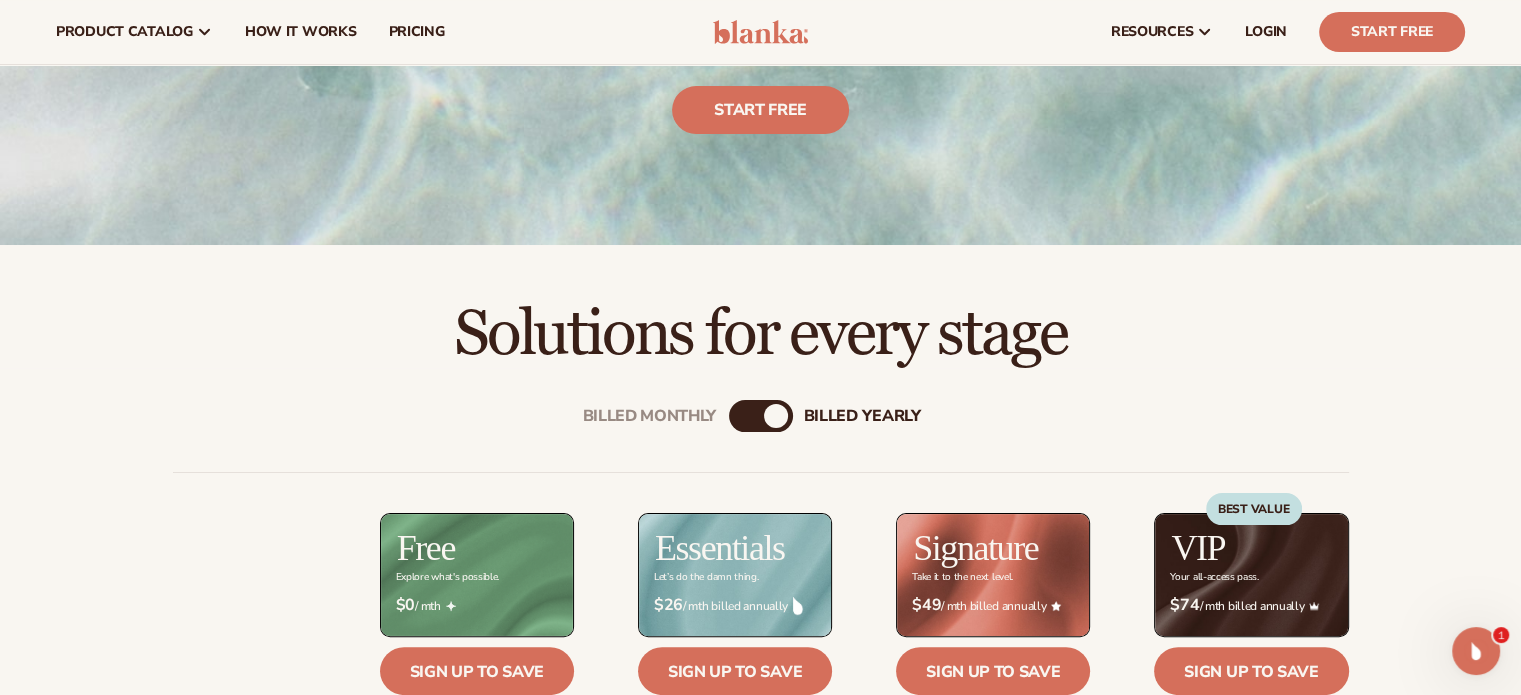 click on "Billed Monthly" at bounding box center (741, 416) 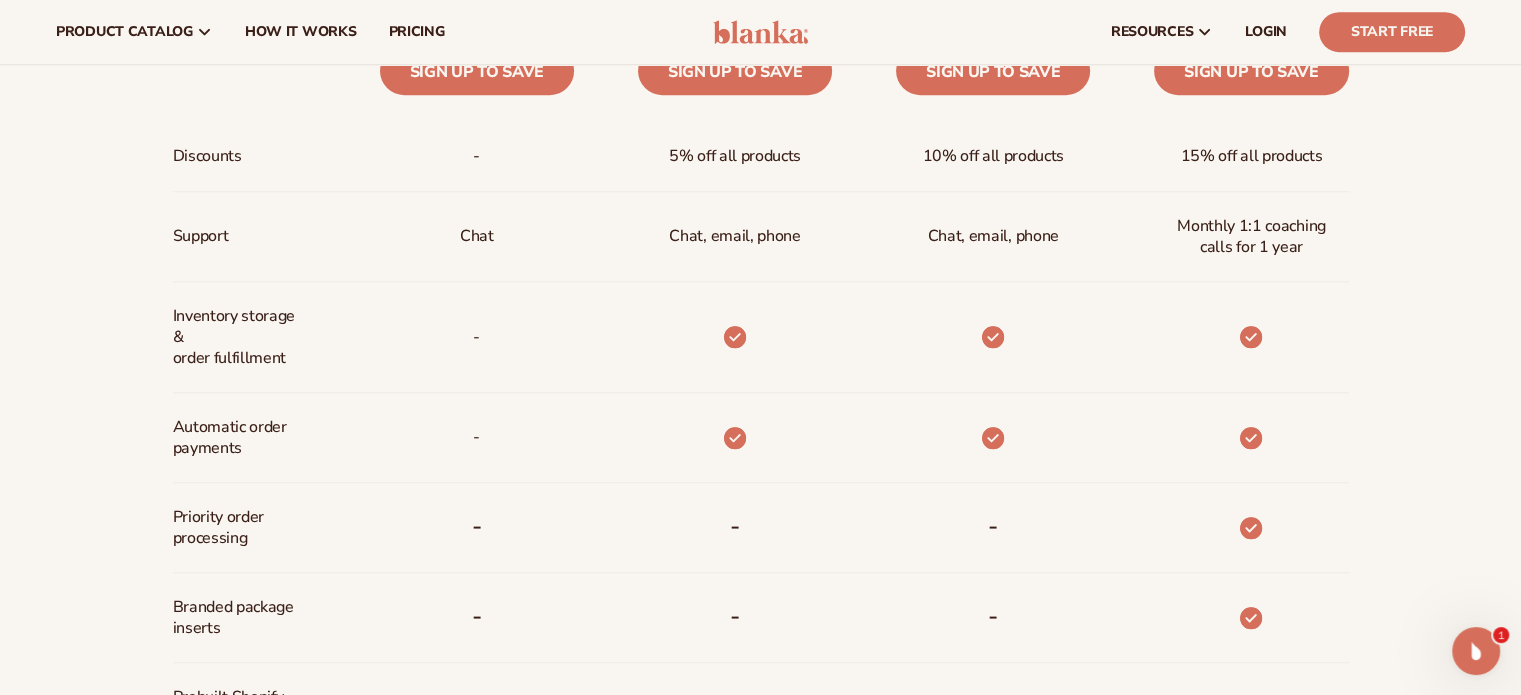 scroll, scrollTop: 600, scrollLeft: 0, axis: vertical 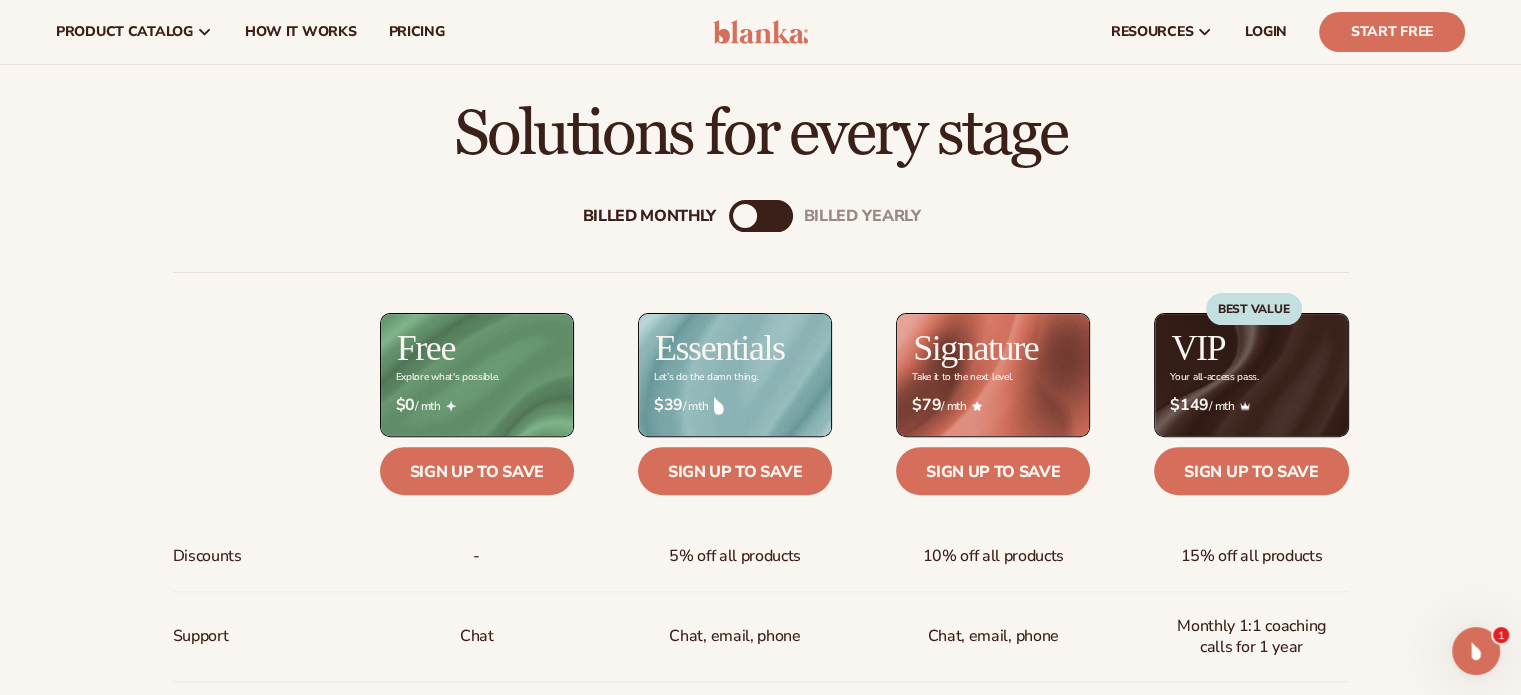 click on "Billed Monthly
billed Yearly" at bounding box center (761, 216) 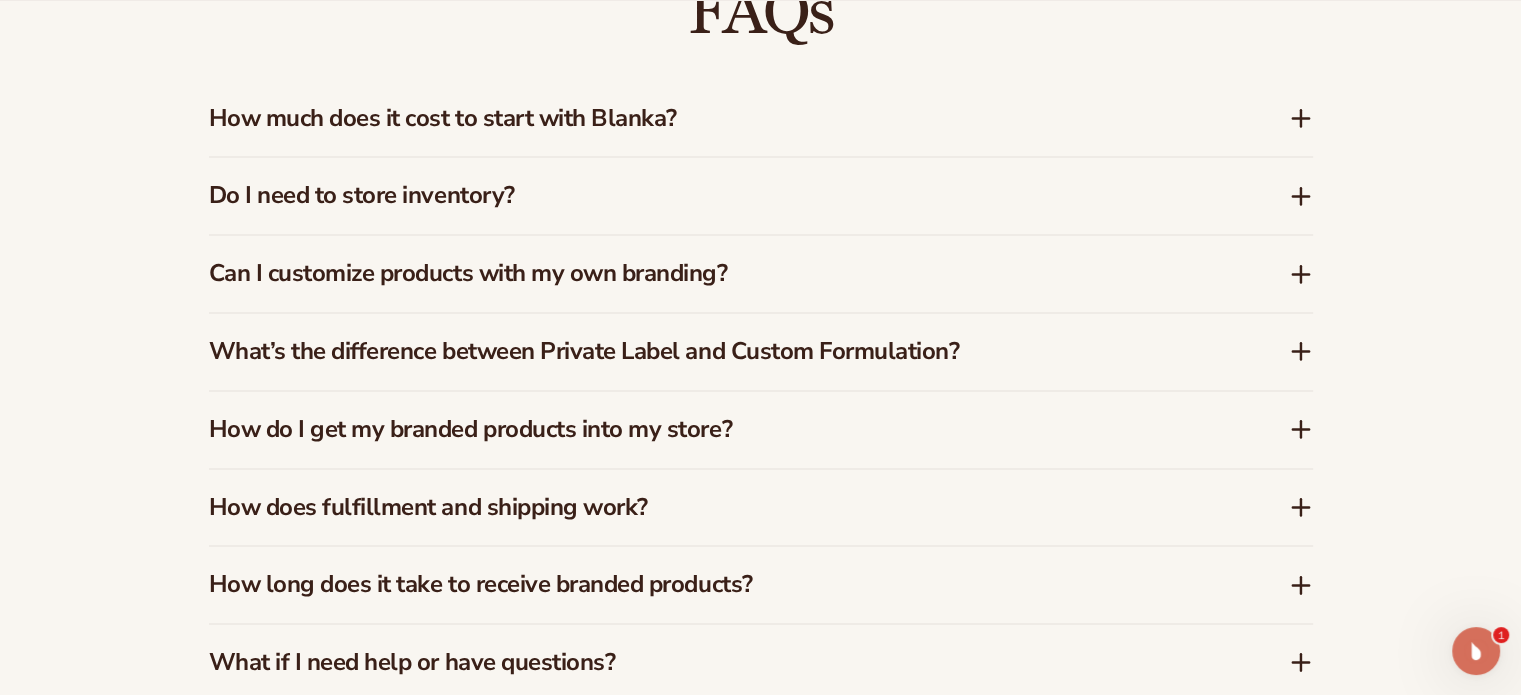 scroll, scrollTop: 3000, scrollLeft: 0, axis: vertical 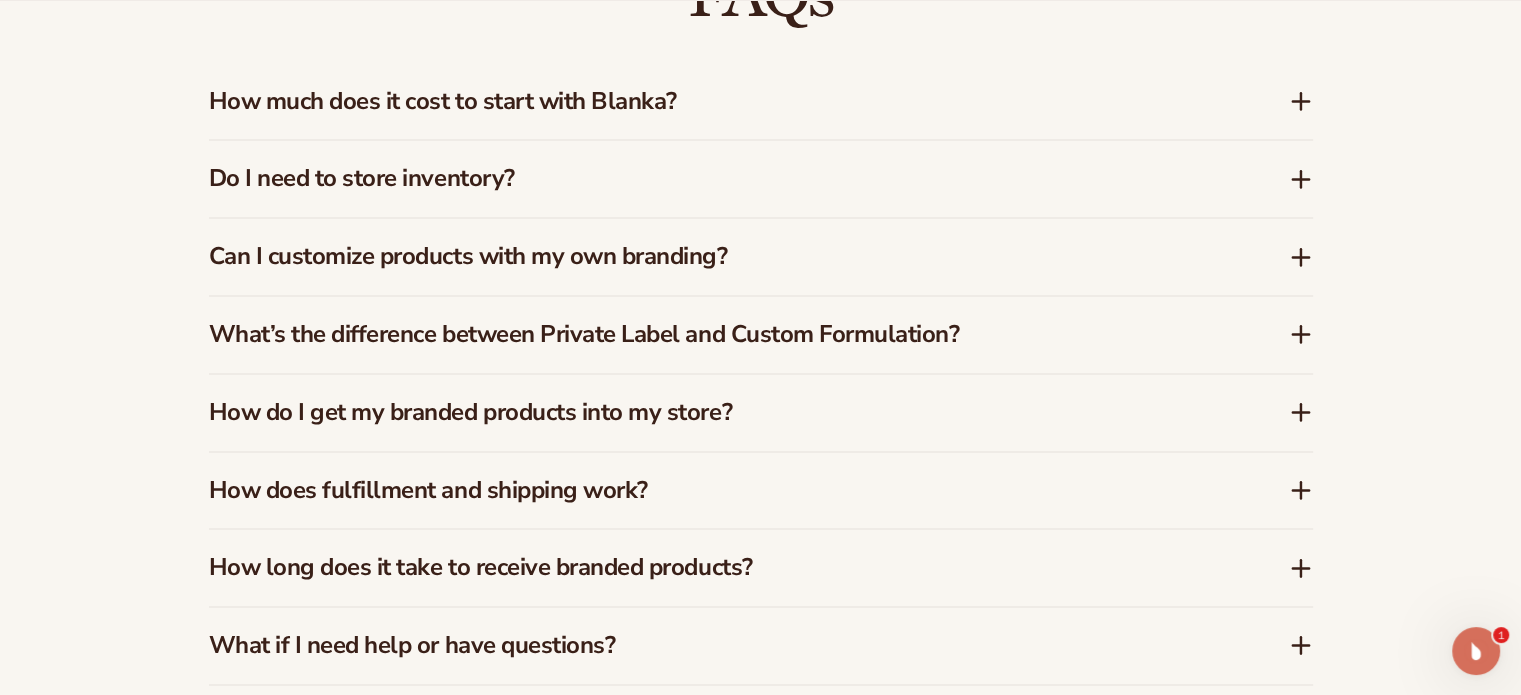 click 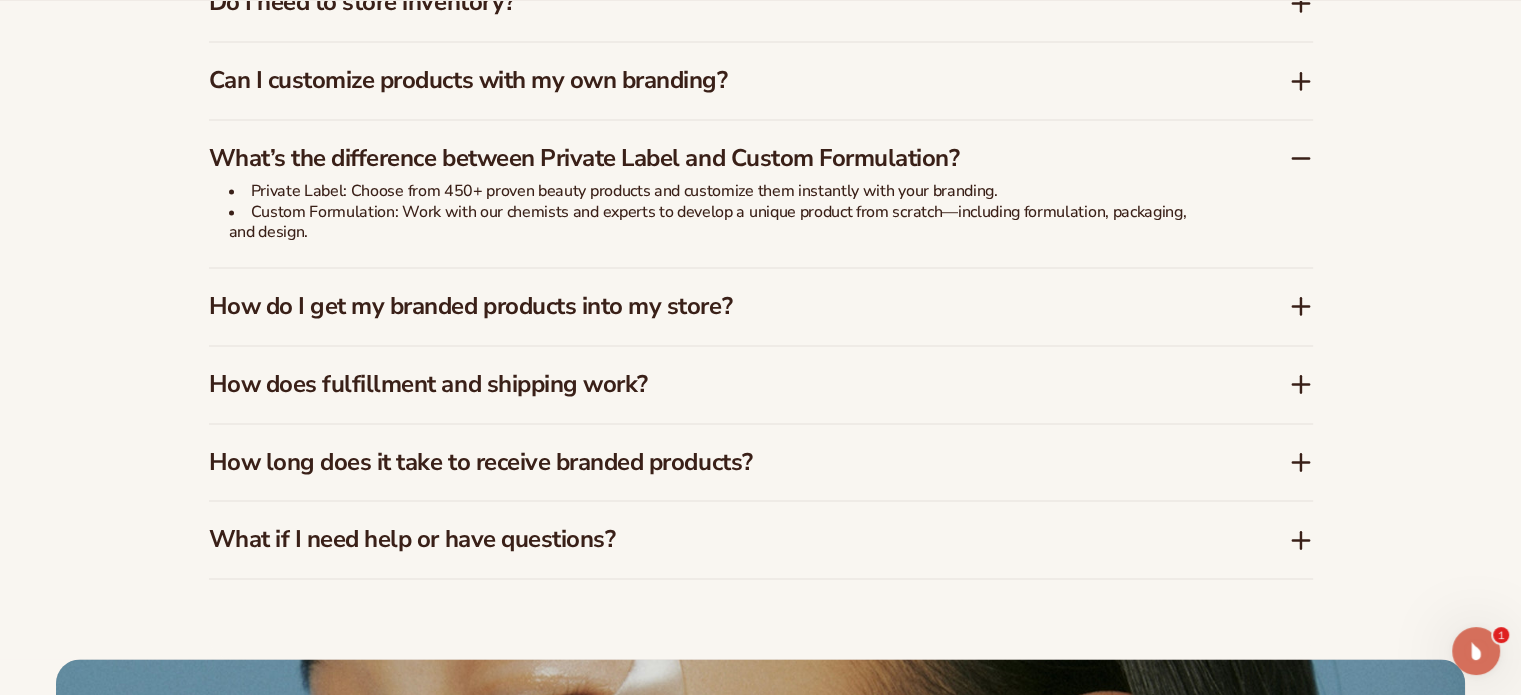 scroll, scrollTop: 3200, scrollLeft: 0, axis: vertical 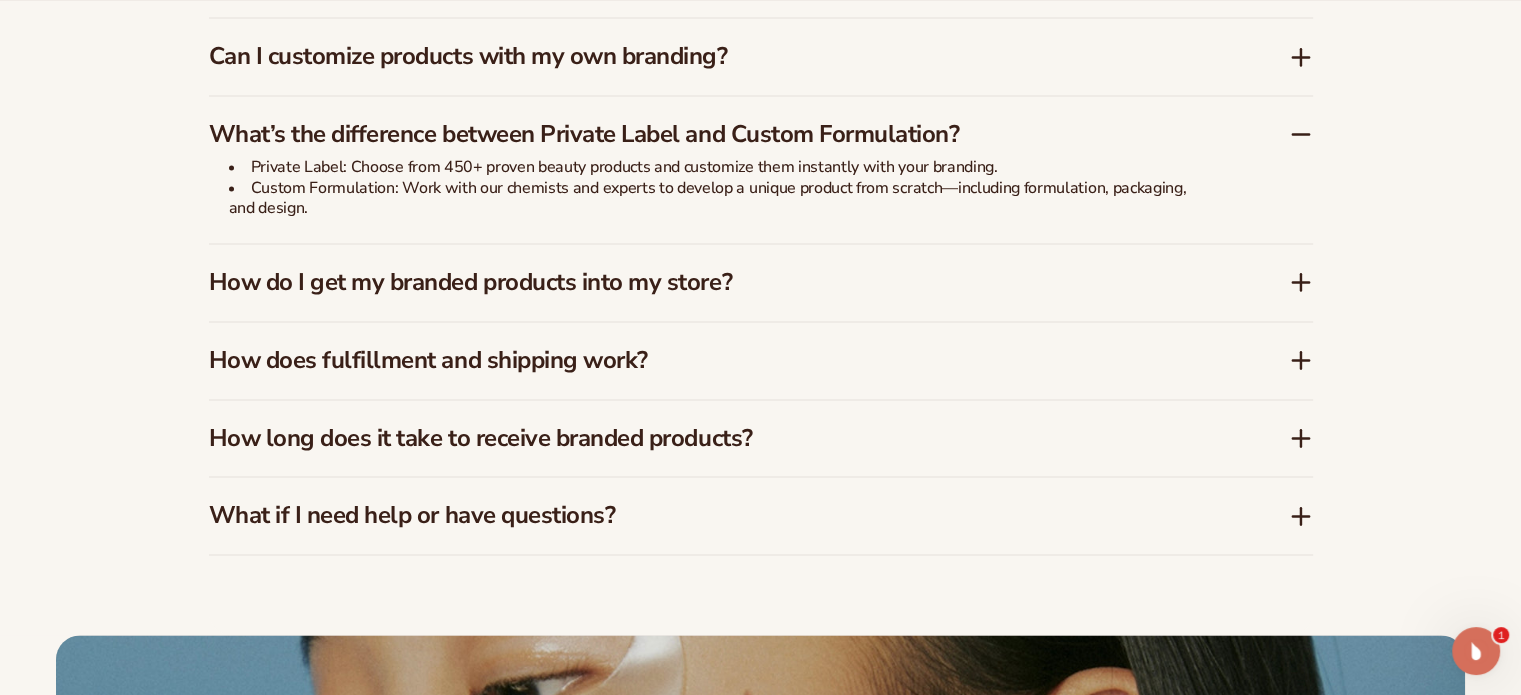 click 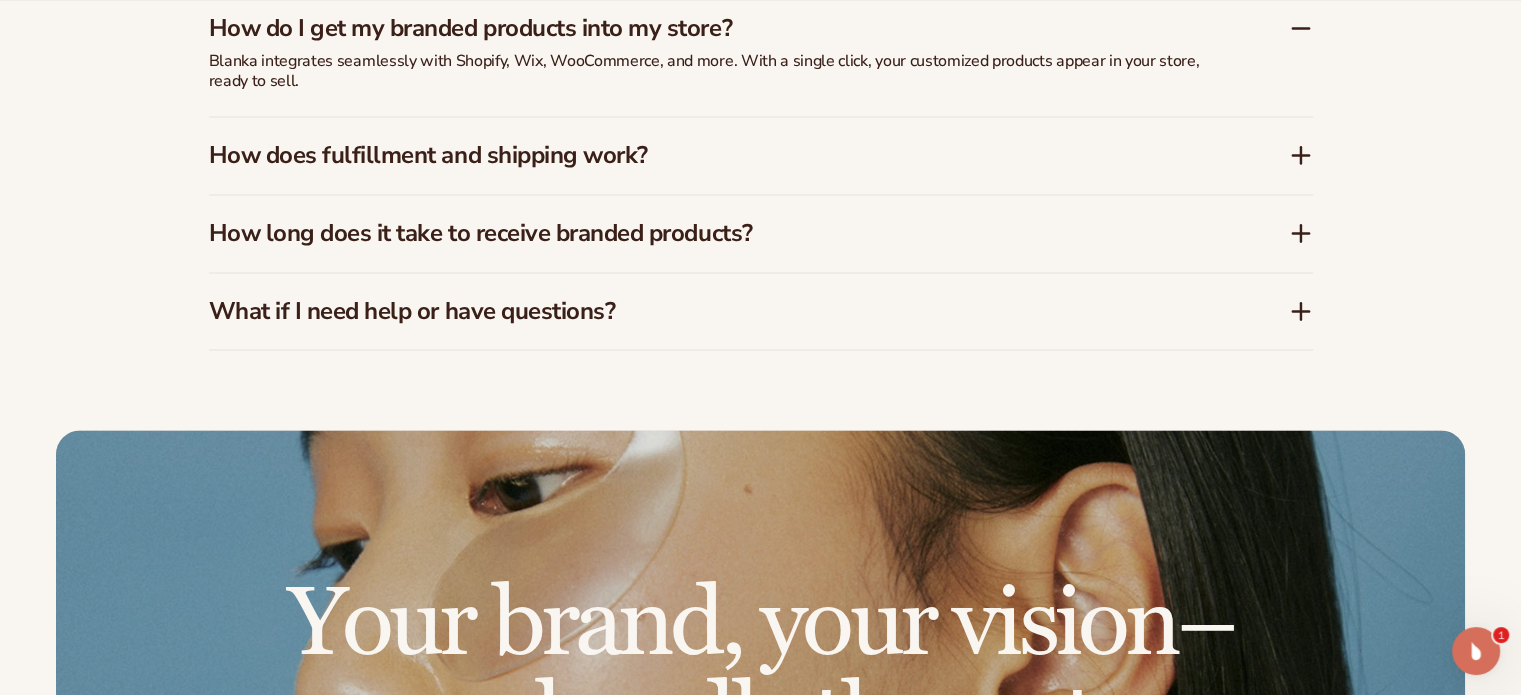 scroll, scrollTop: 3400, scrollLeft: 0, axis: vertical 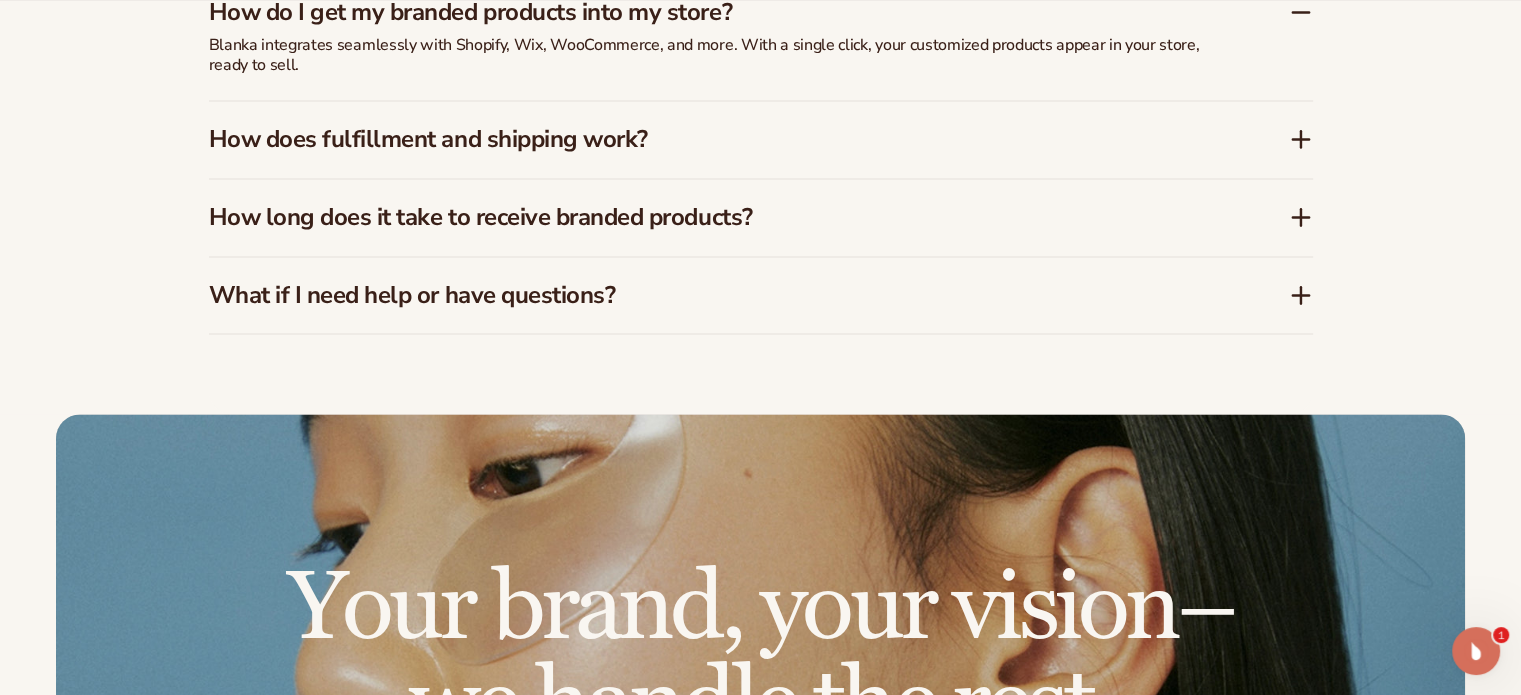 click 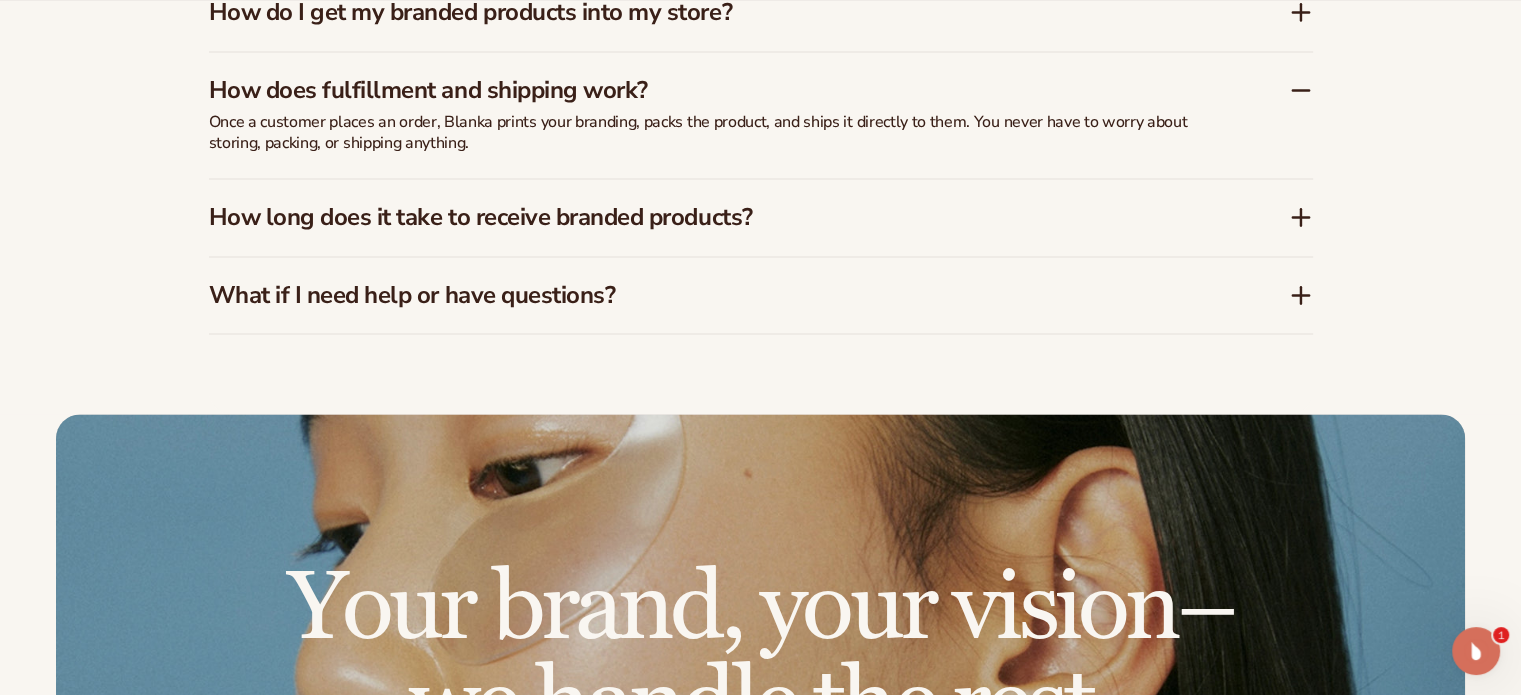 click 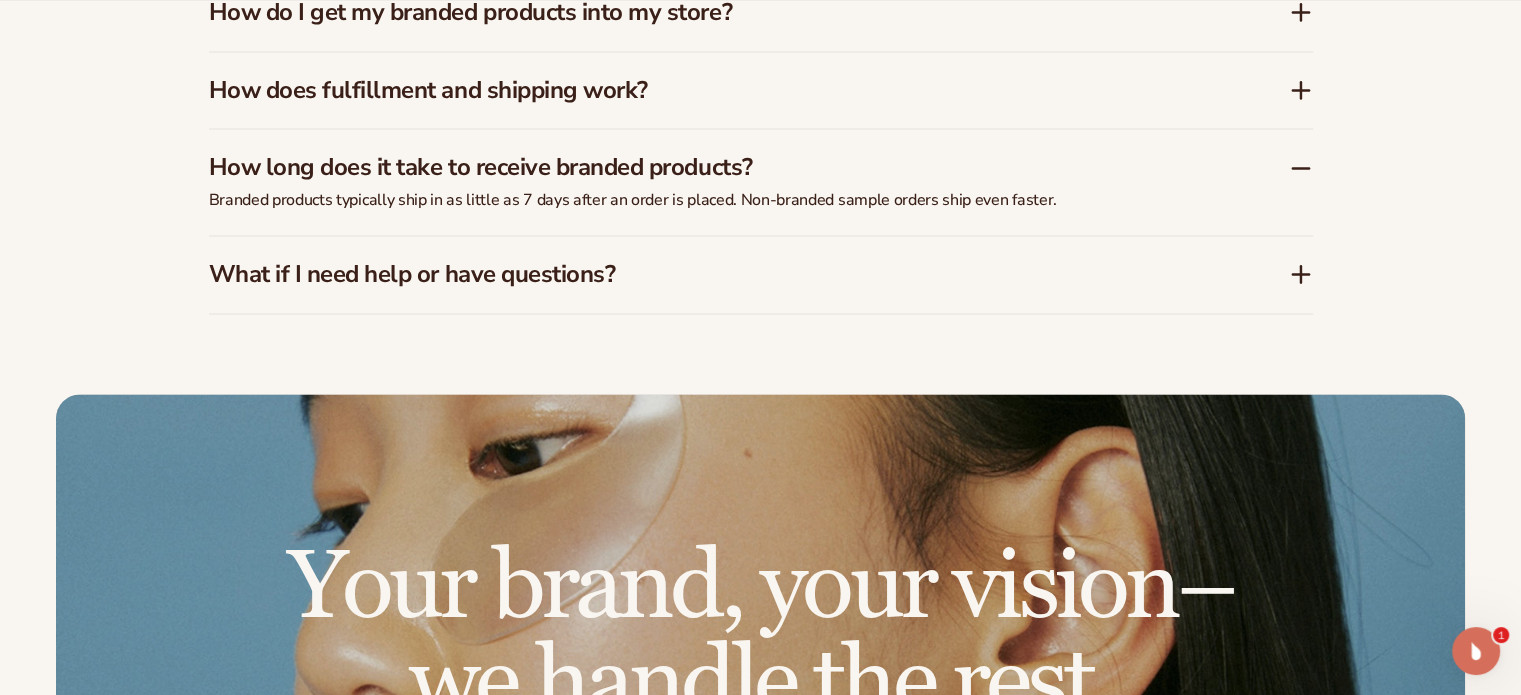 click 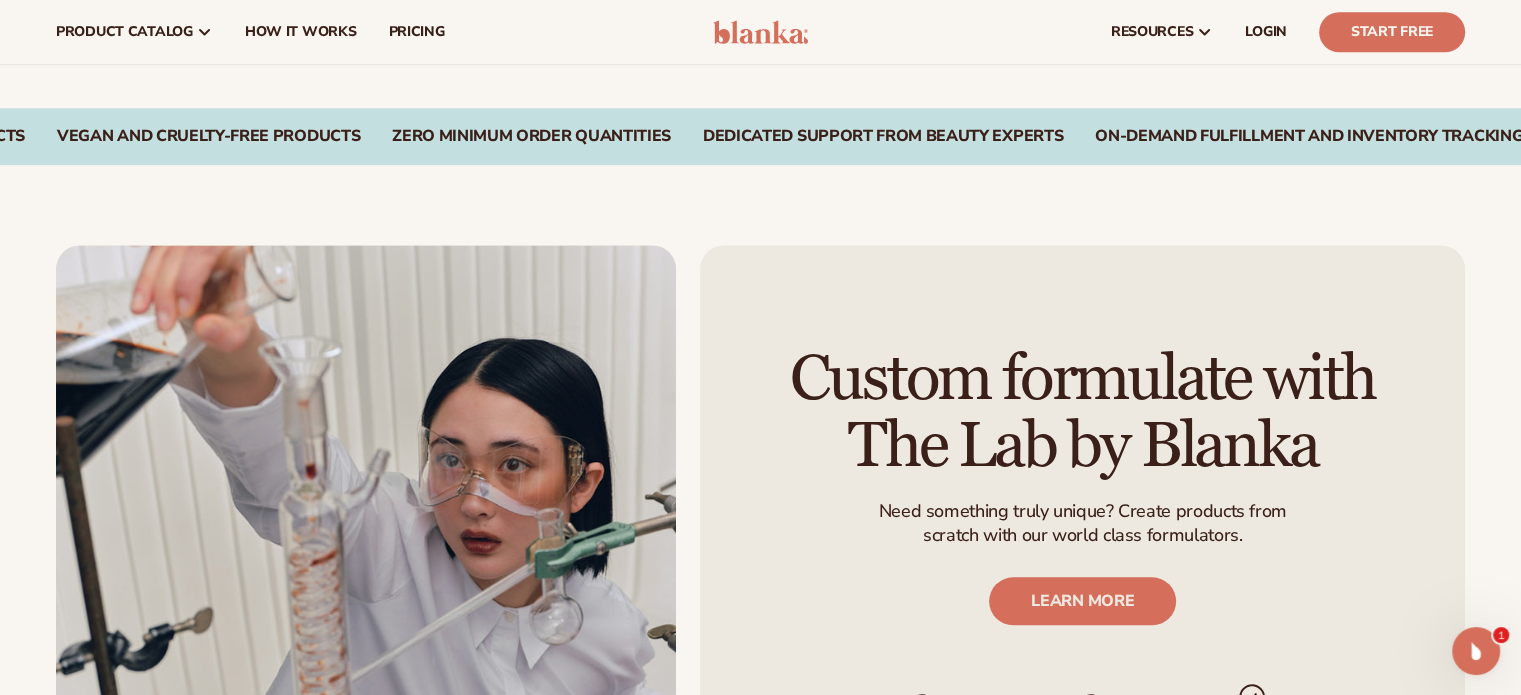 scroll, scrollTop: 800, scrollLeft: 0, axis: vertical 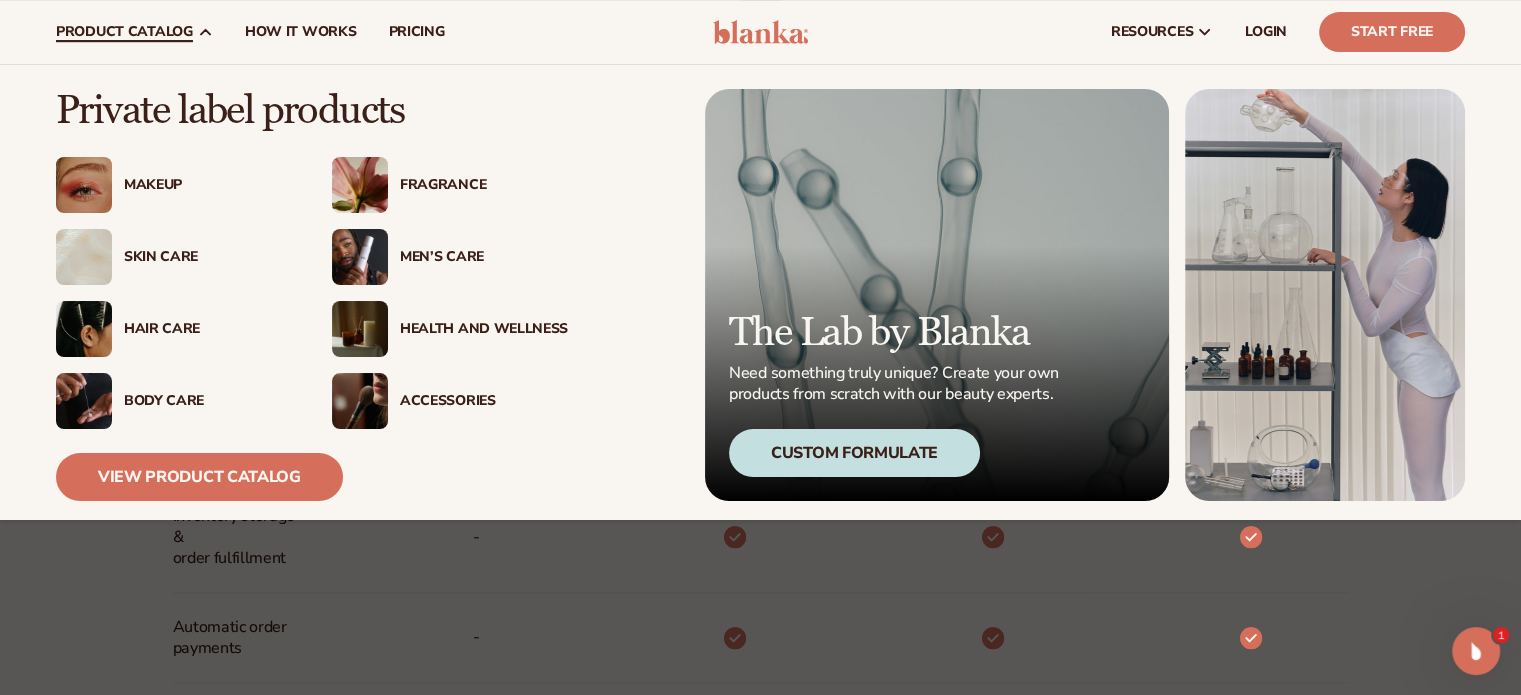 click on "Body Care" at bounding box center (208, 401) 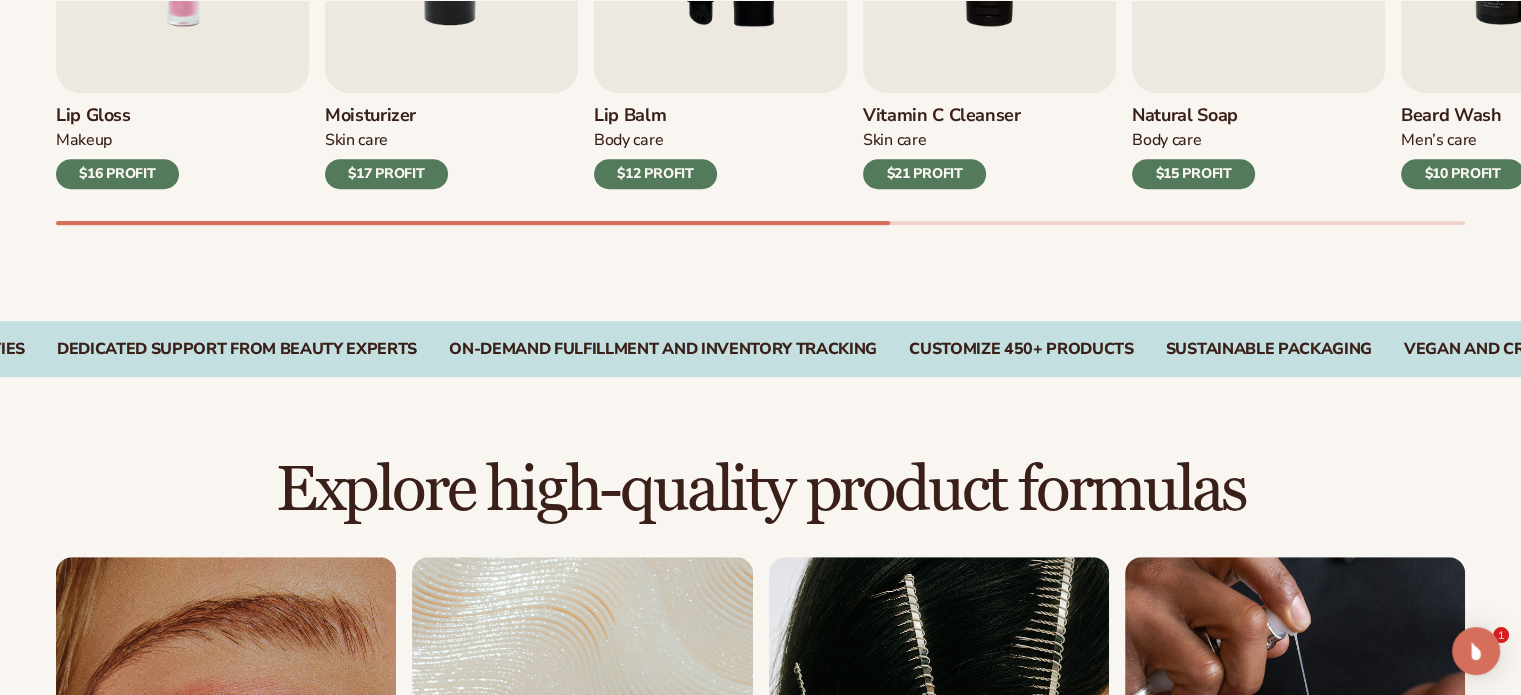 scroll, scrollTop: 1000, scrollLeft: 0, axis: vertical 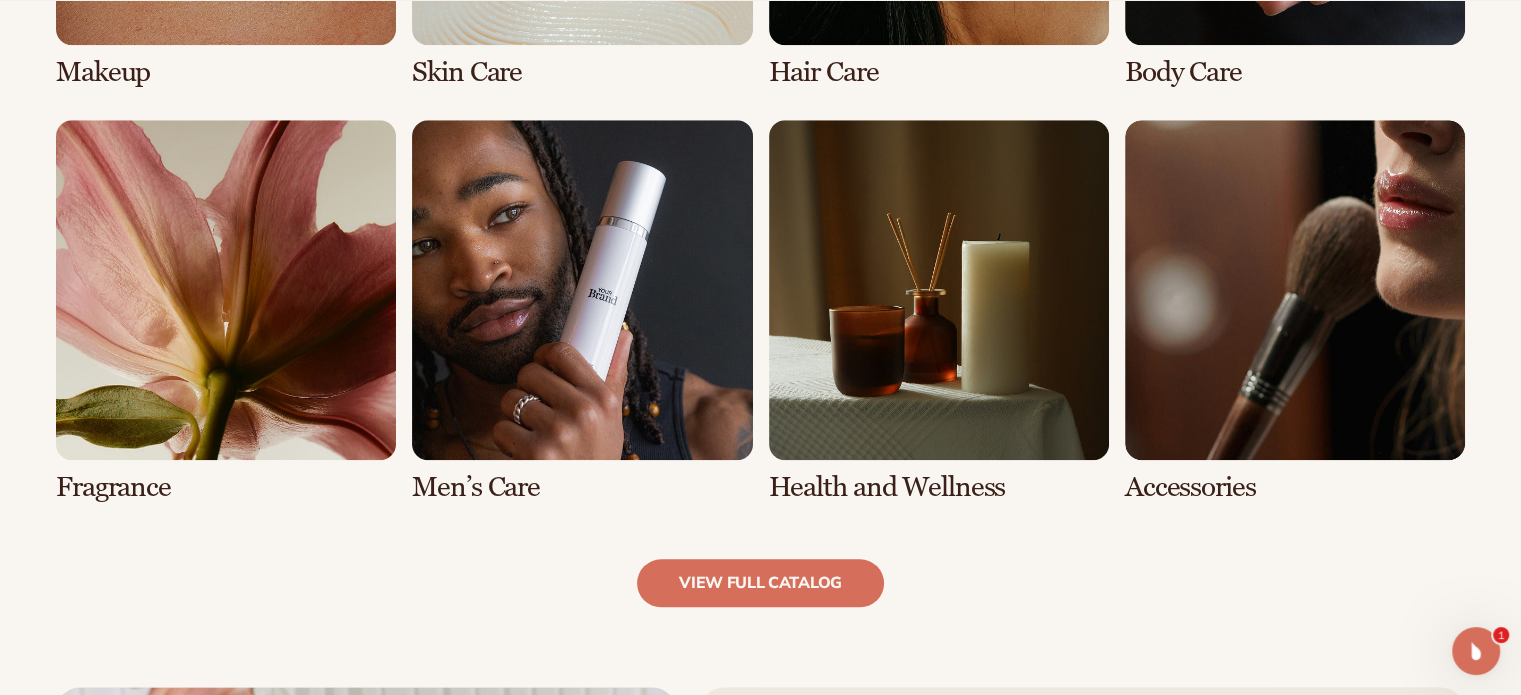 click at bounding box center [582, 311] 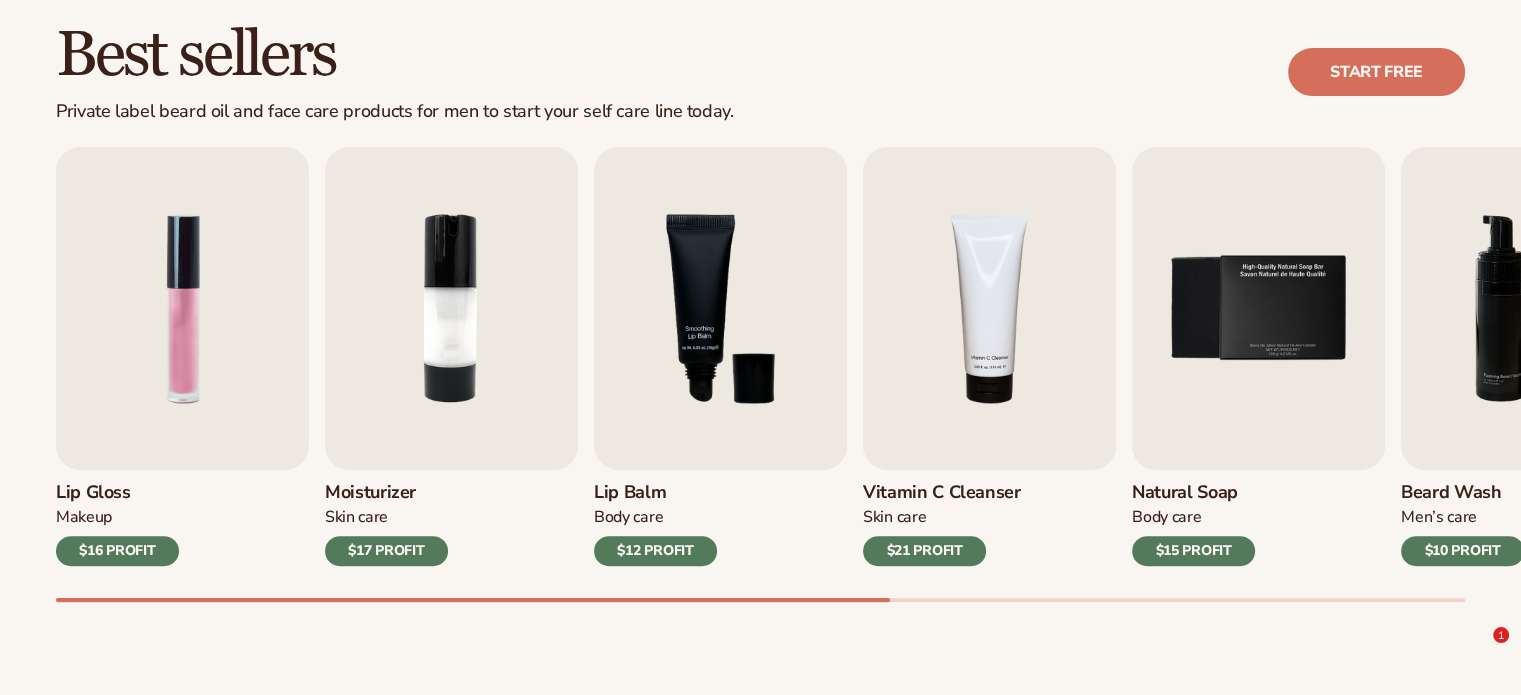scroll, scrollTop: 600, scrollLeft: 0, axis: vertical 